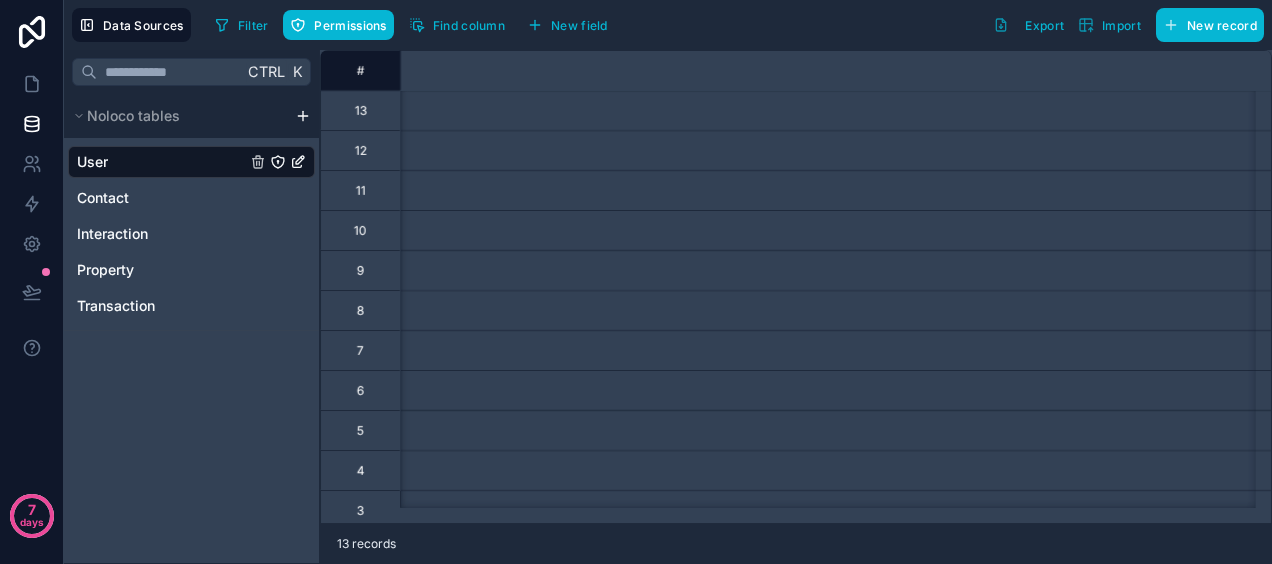 scroll, scrollTop: 0, scrollLeft: 0, axis: both 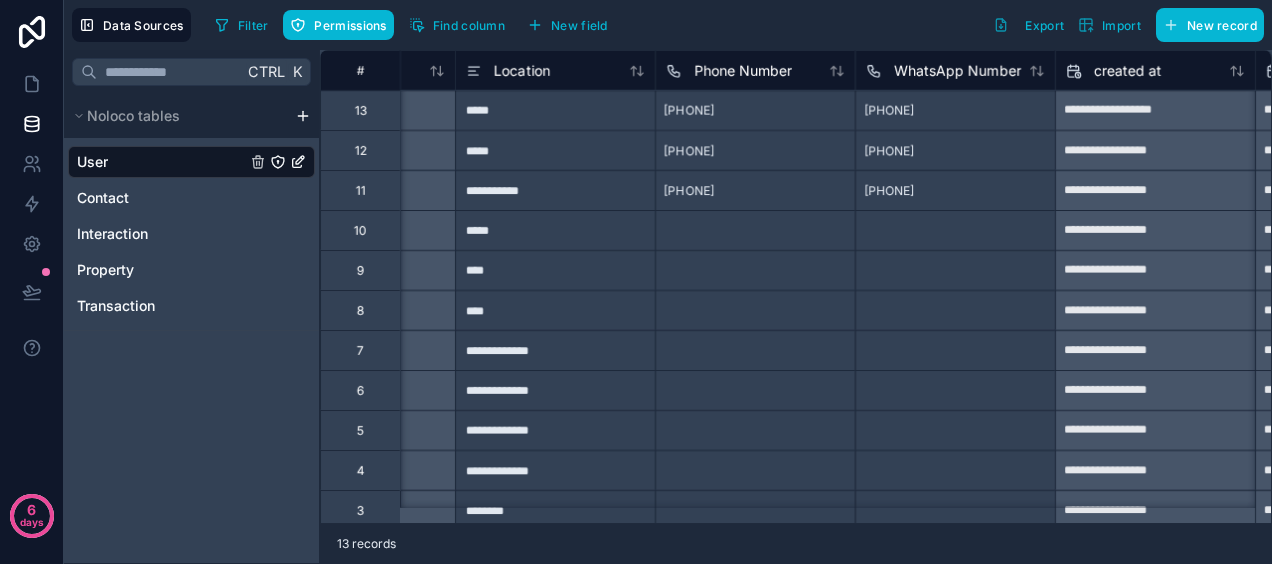 click on "User" at bounding box center [191, 162] 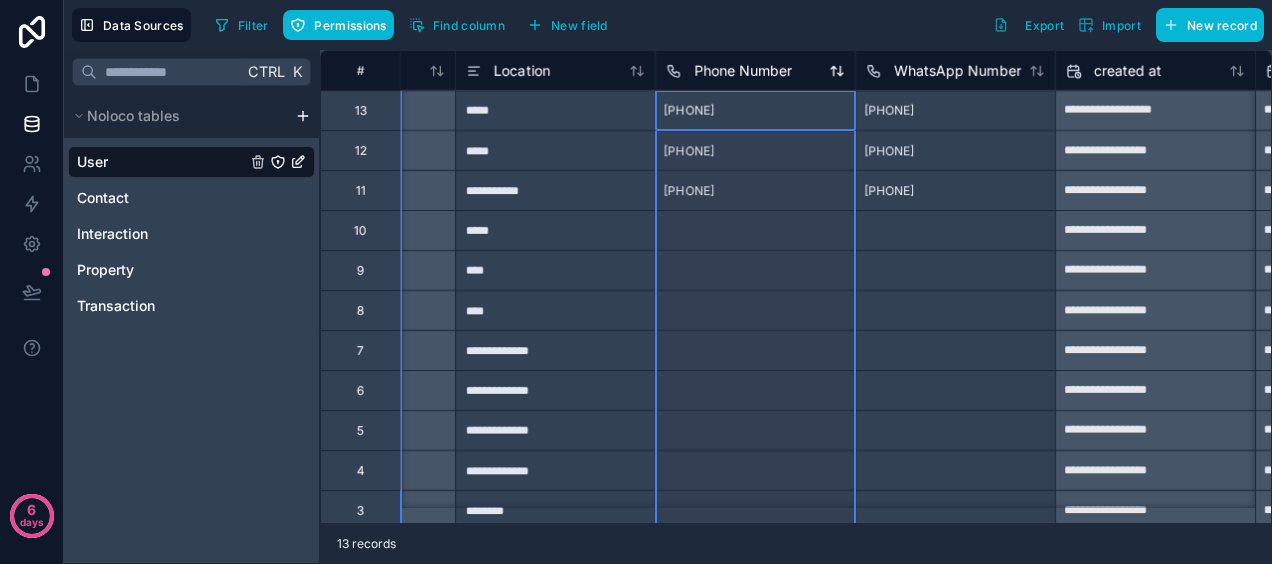 click on "Phone Number" at bounding box center (743, 71) 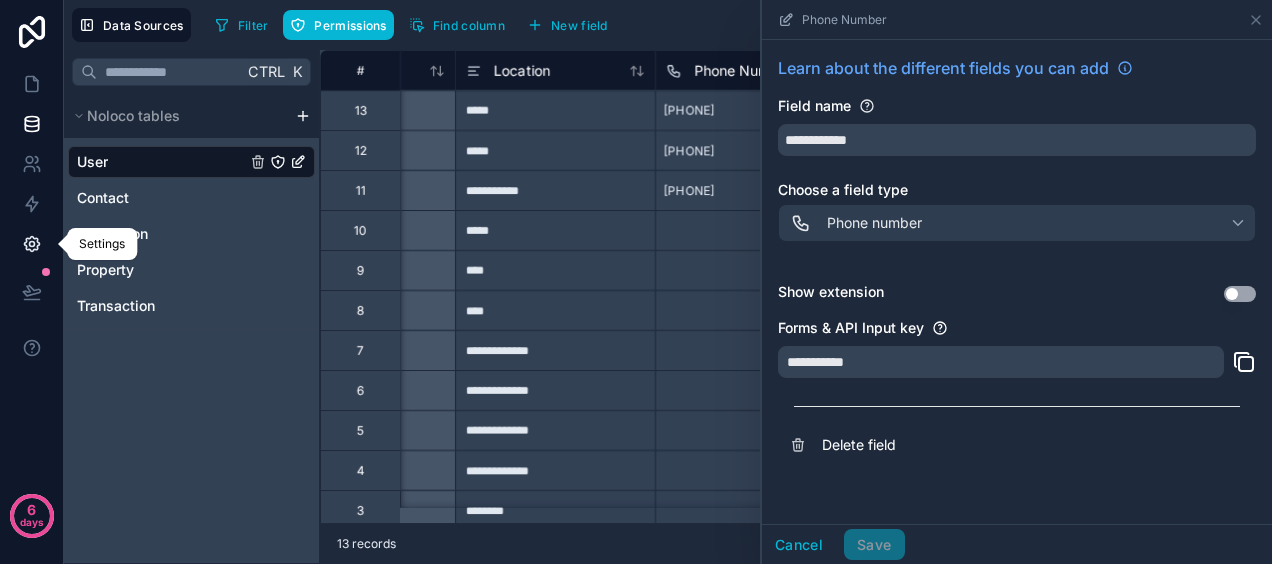 click 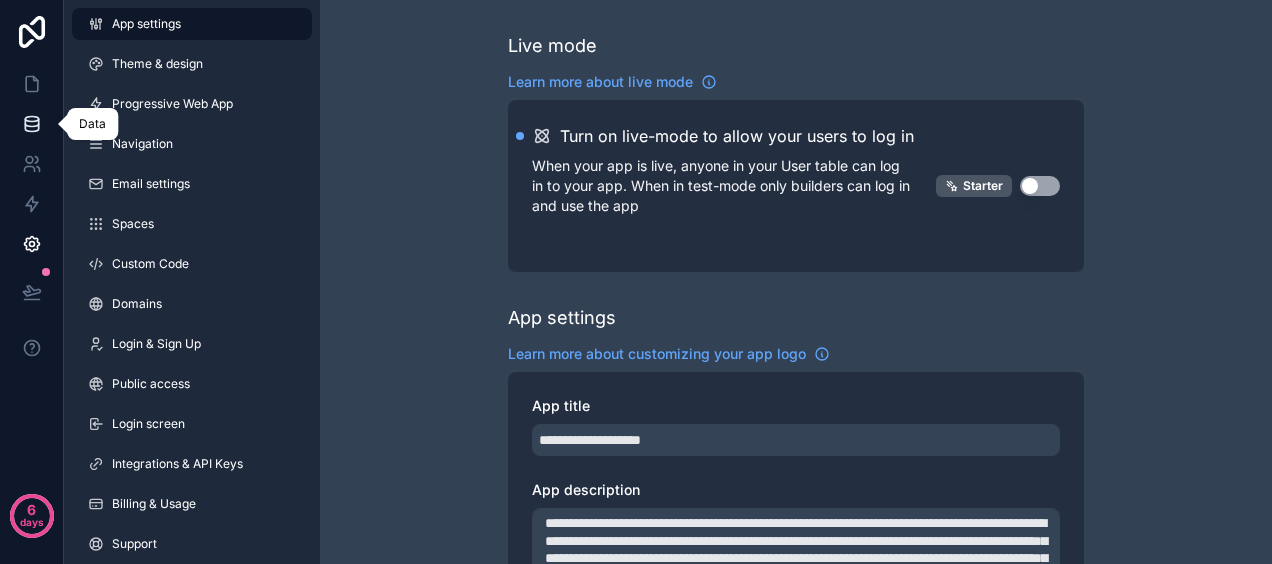 click at bounding box center [31, 124] 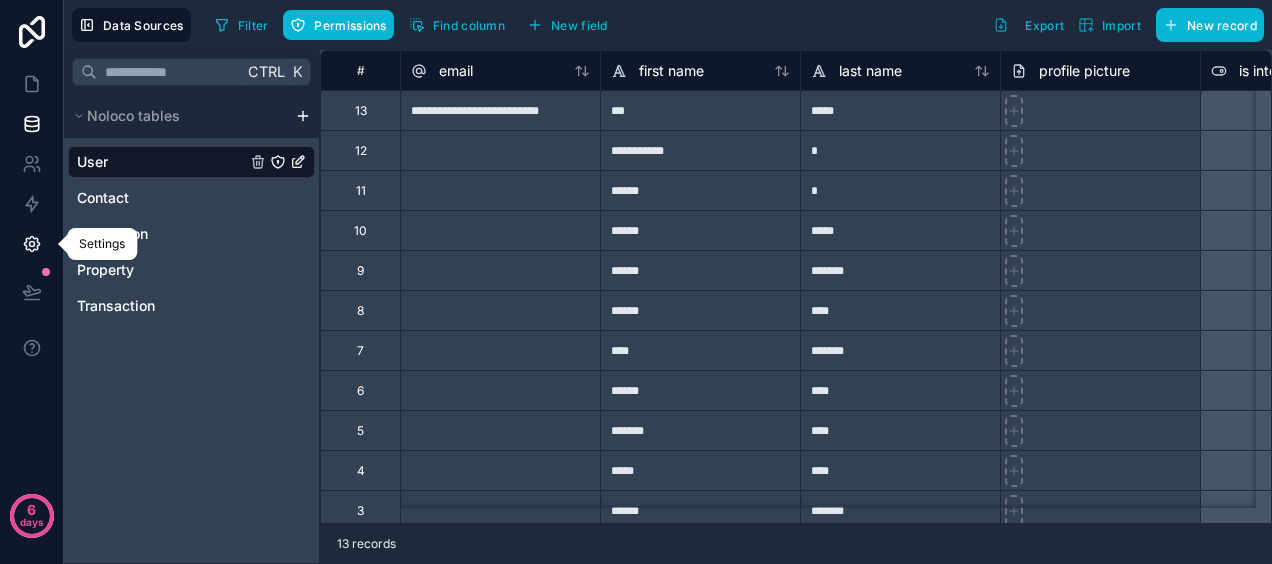 click 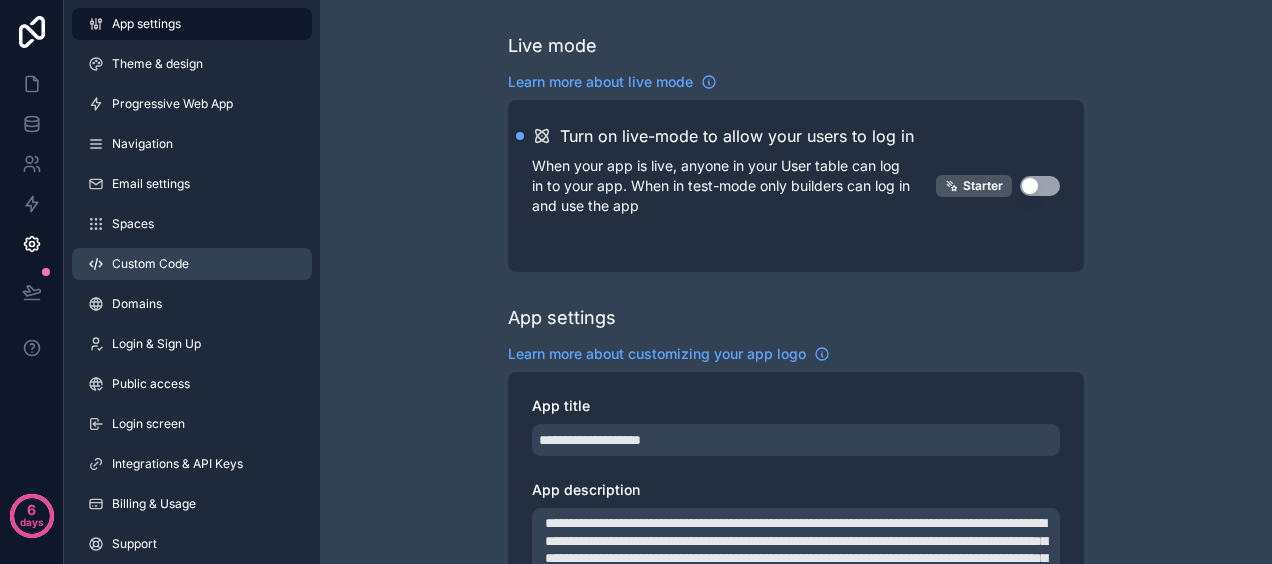 click on "Custom Code" at bounding box center [150, 264] 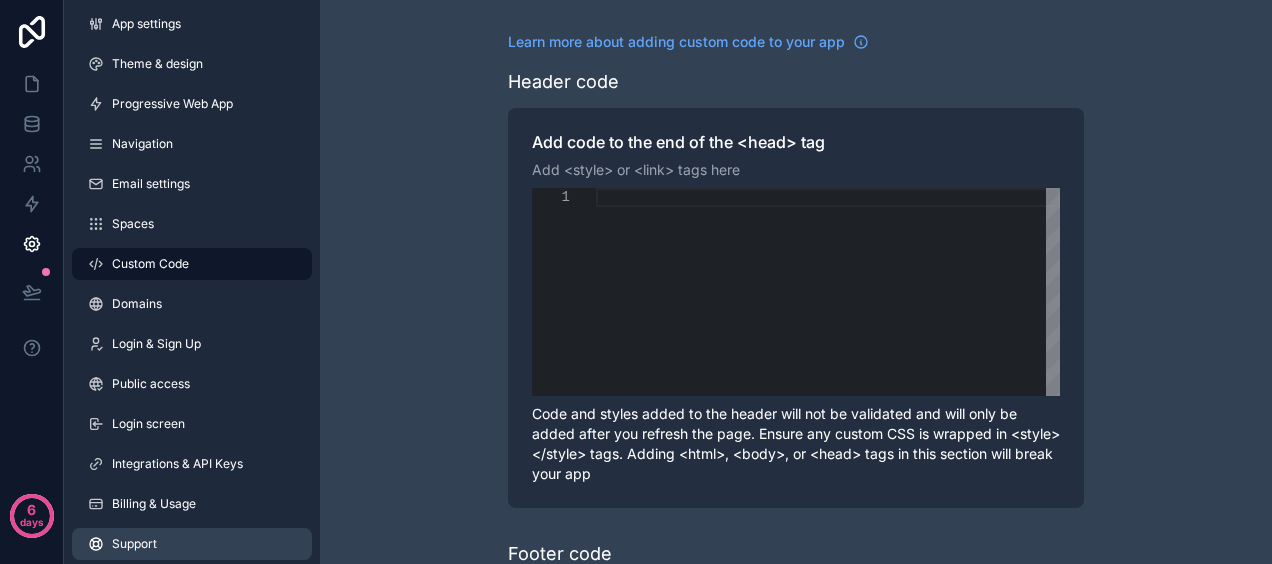 click on "Support" at bounding box center [192, 544] 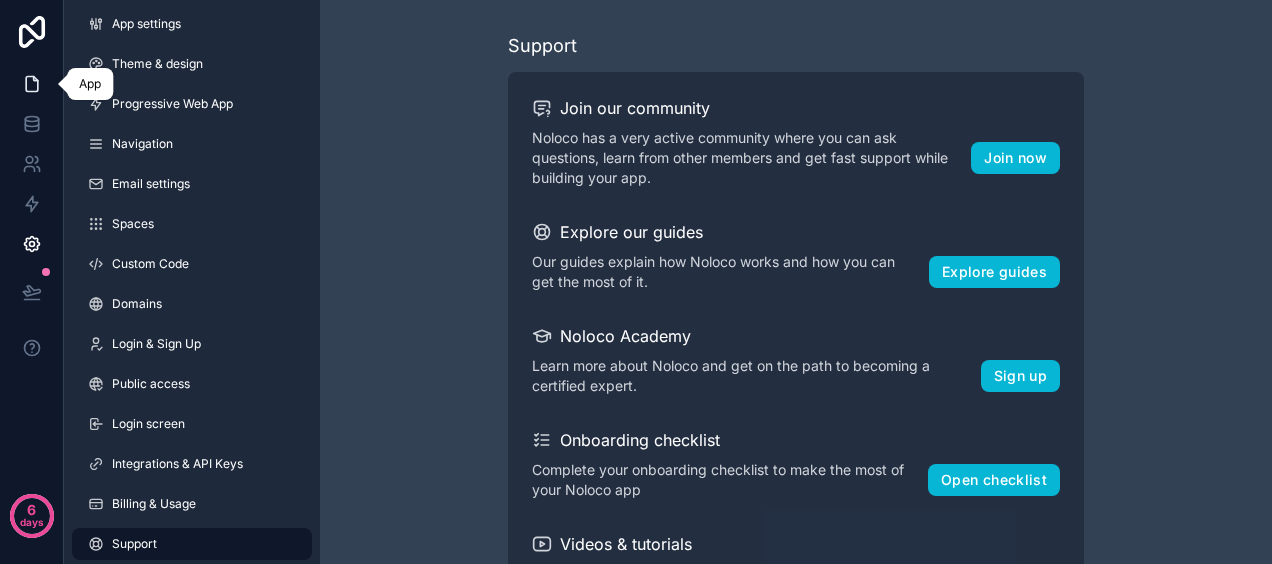 click 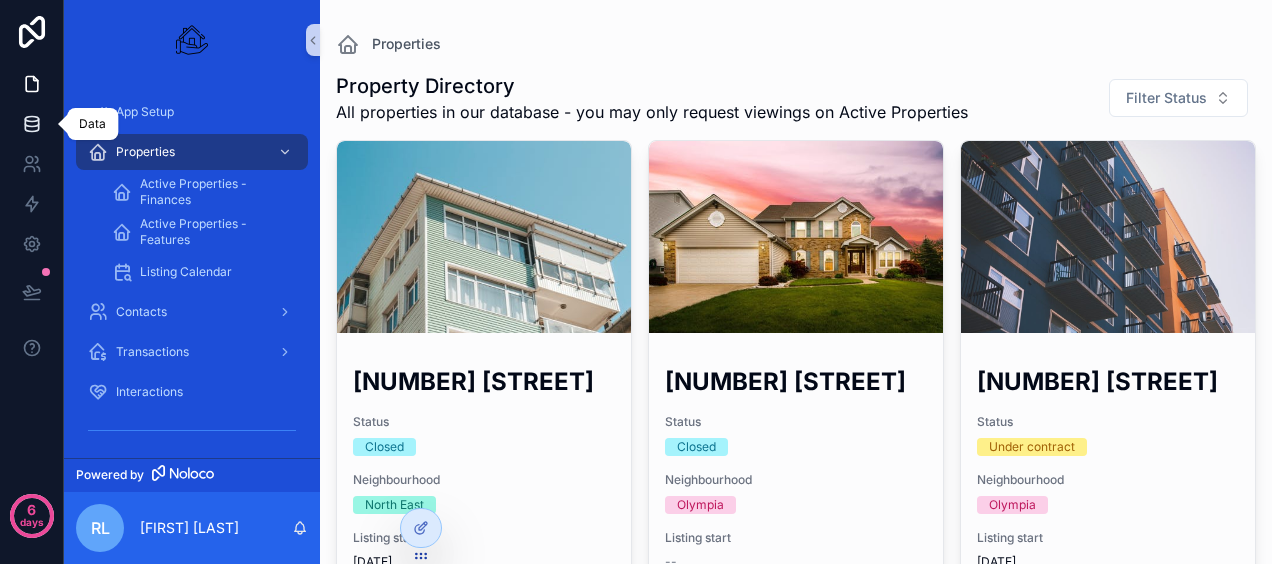 click at bounding box center [31, 124] 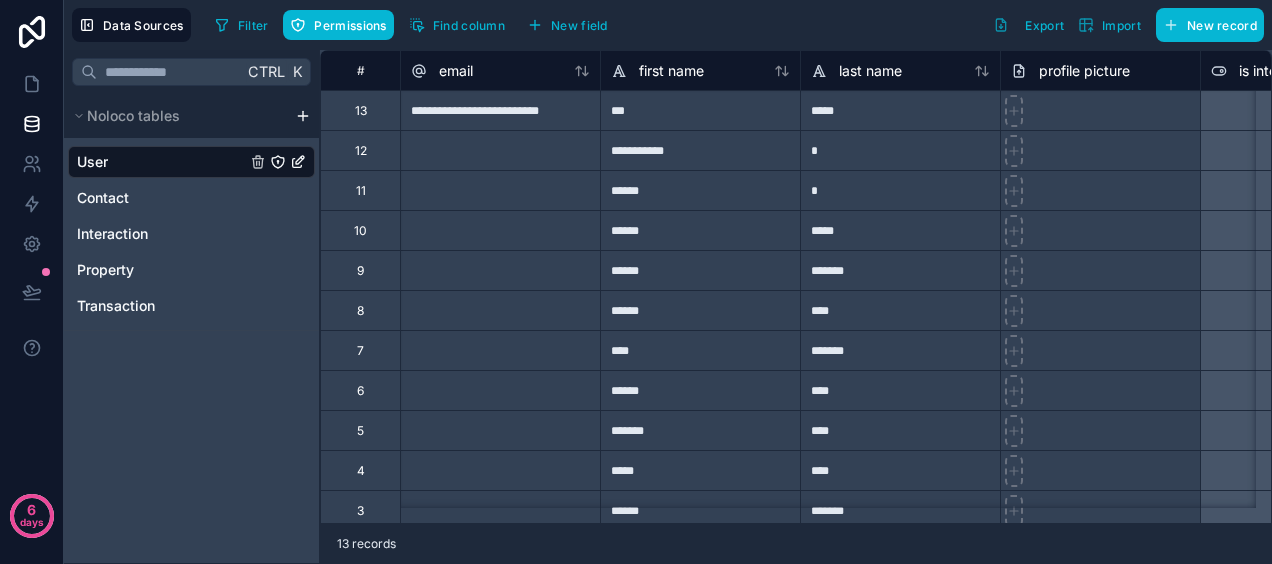 scroll, scrollTop: 0, scrollLeft: 819, axis: horizontal 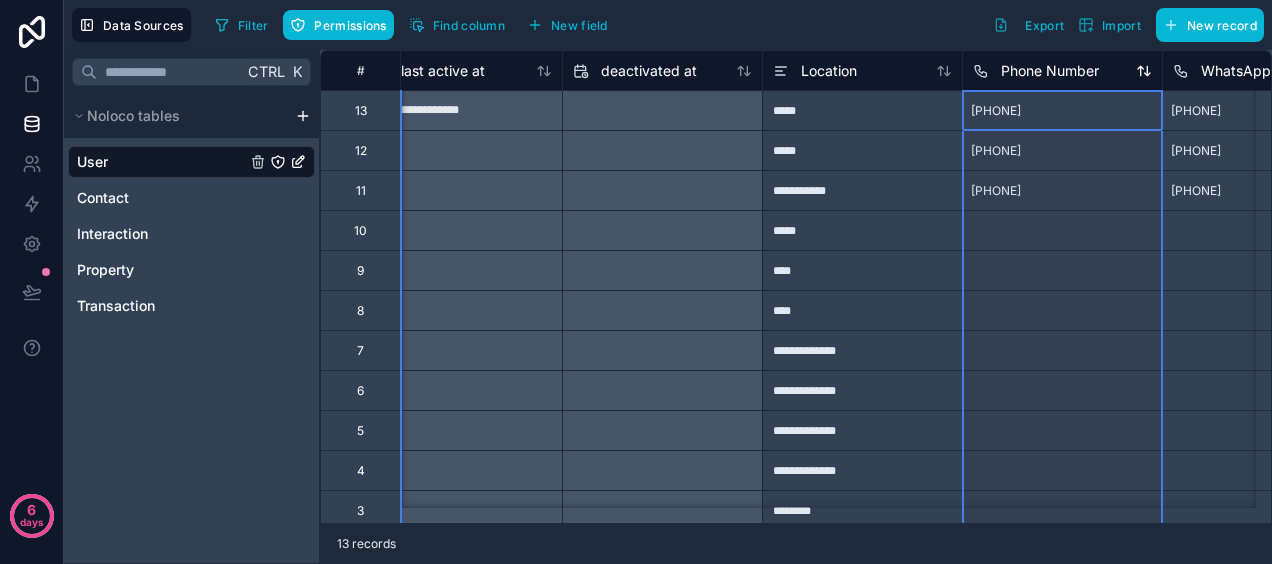 click on "Phone Number" at bounding box center (1050, 71) 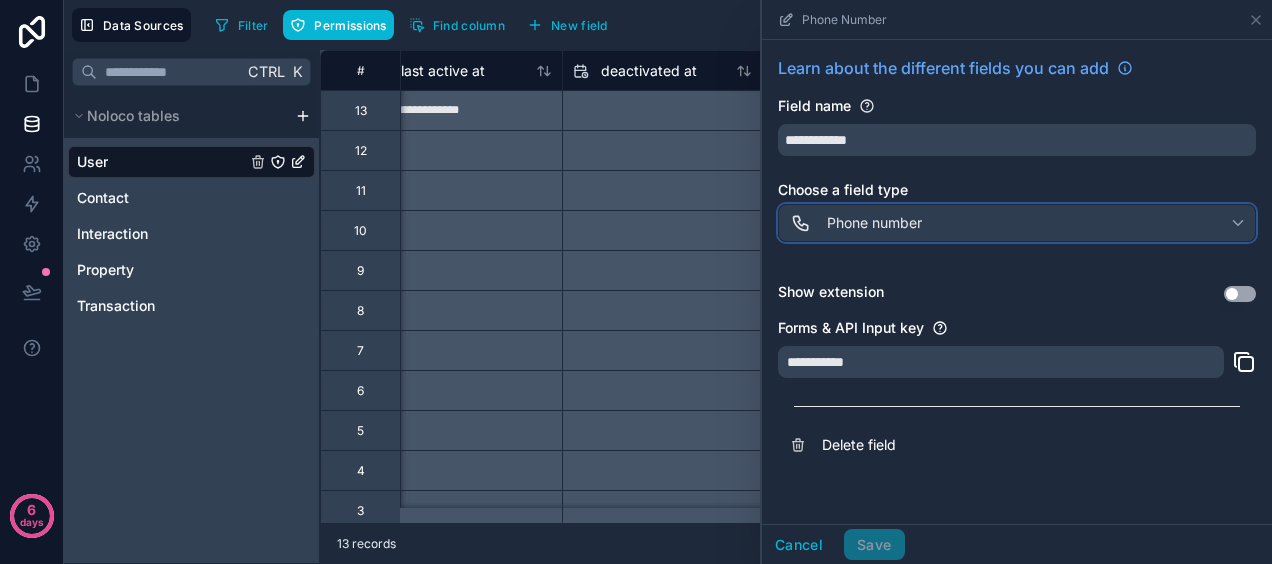 click on "Phone number" at bounding box center (1017, 223) 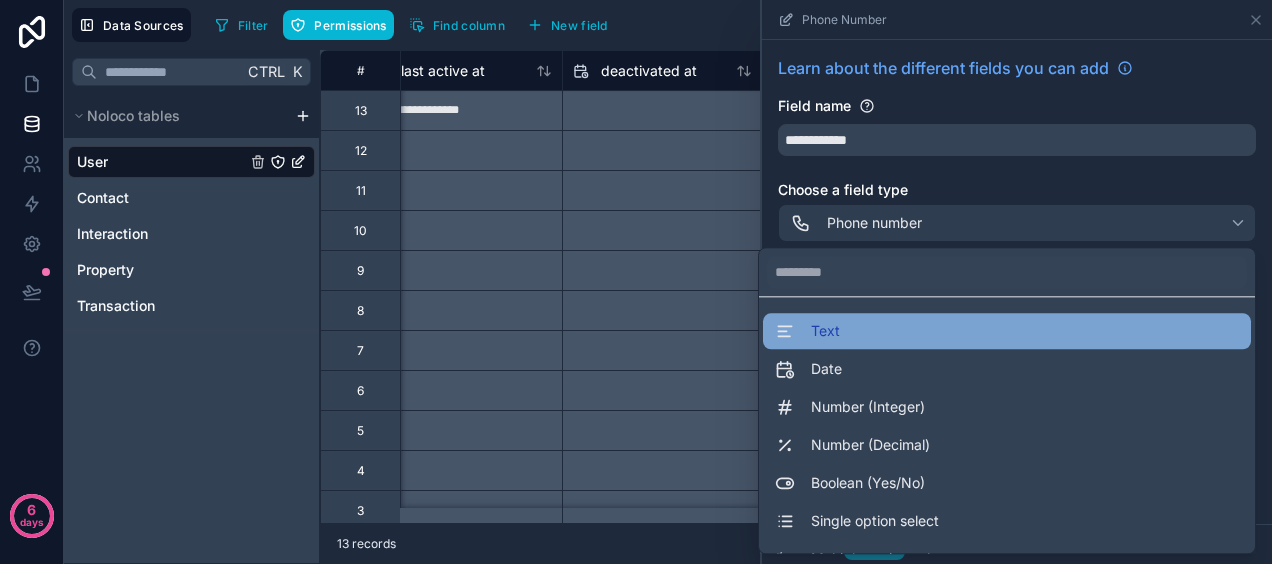click on "Text" at bounding box center [1007, 331] 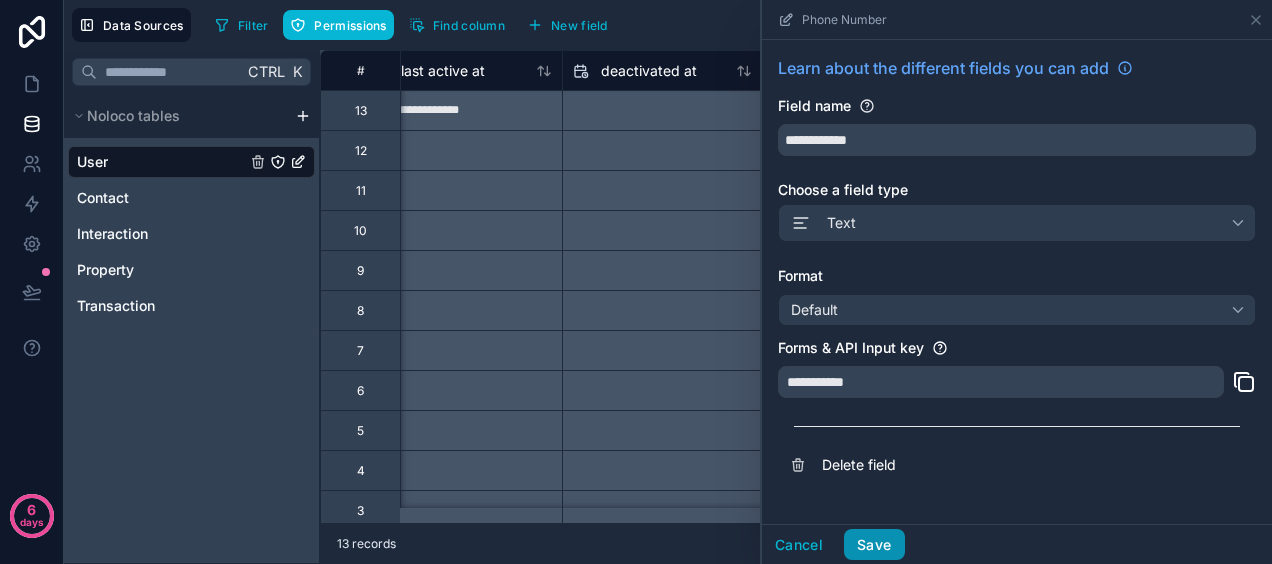 click on "Save" at bounding box center (874, 545) 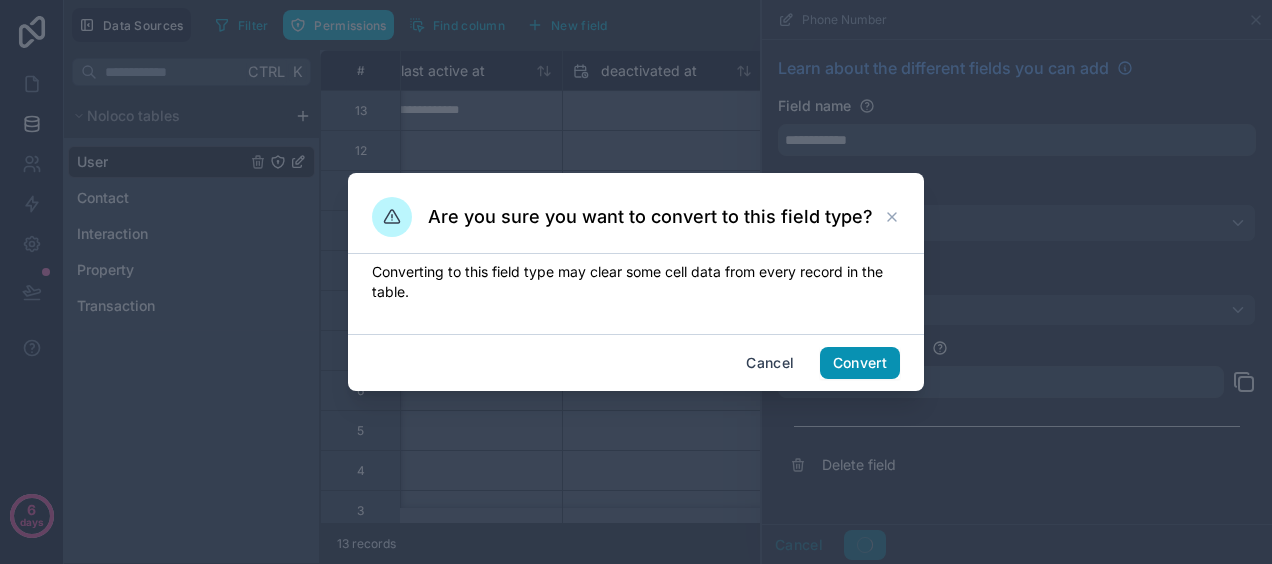 click on "Convert" at bounding box center [860, 363] 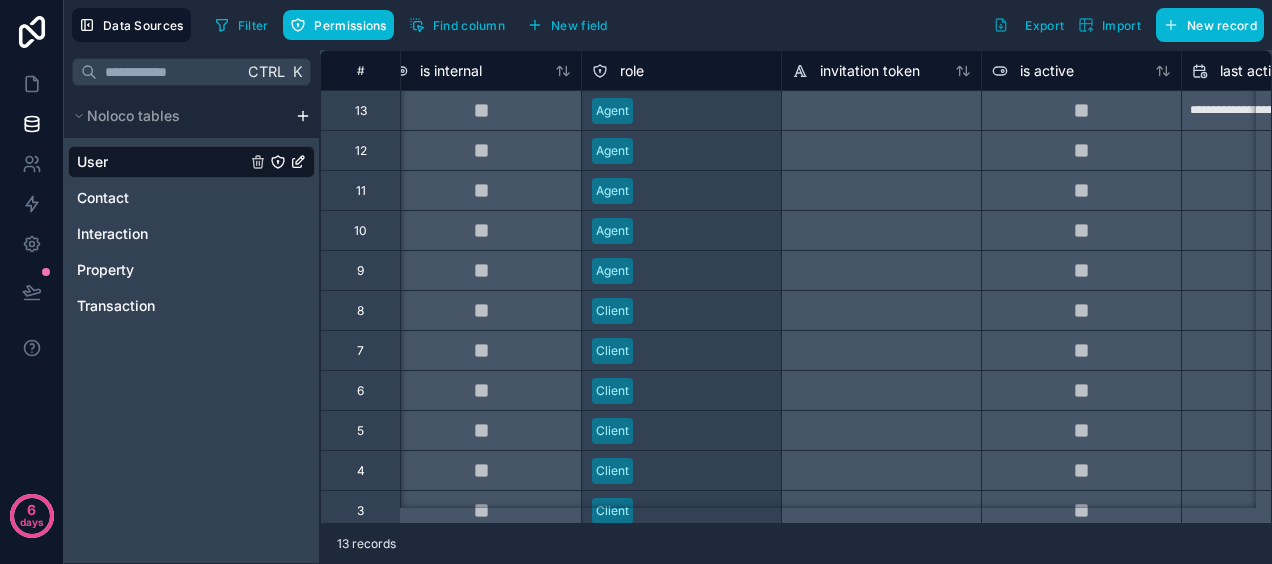 scroll, scrollTop: 0, scrollLeft: 1638, axis: horizontal 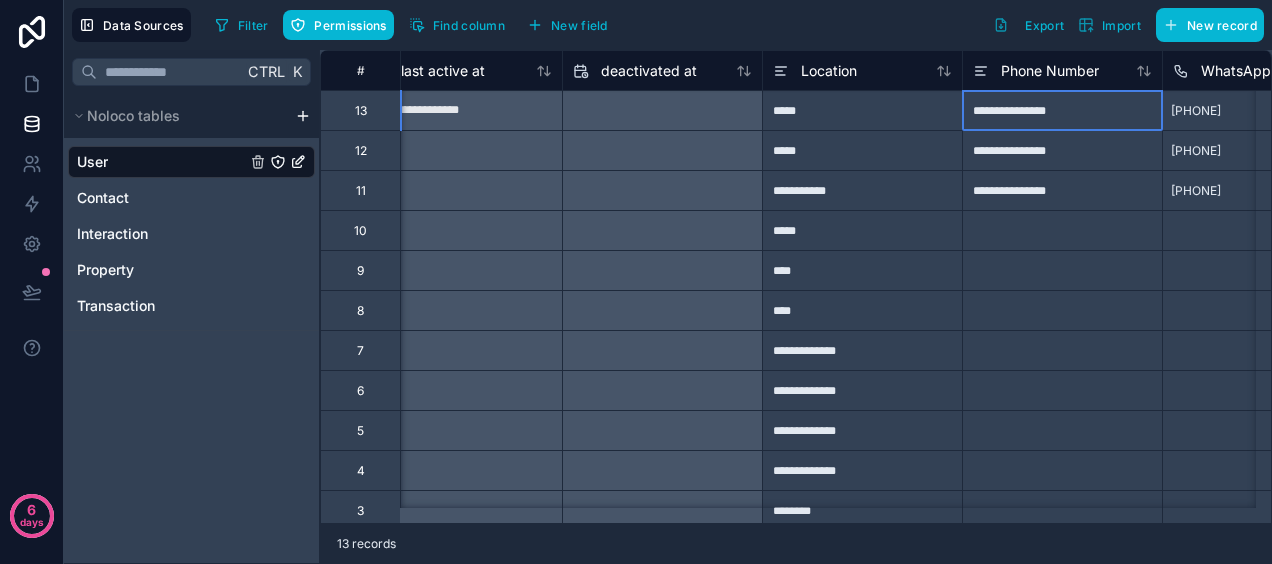 click on "**********" at bounding box center [1062, 110] 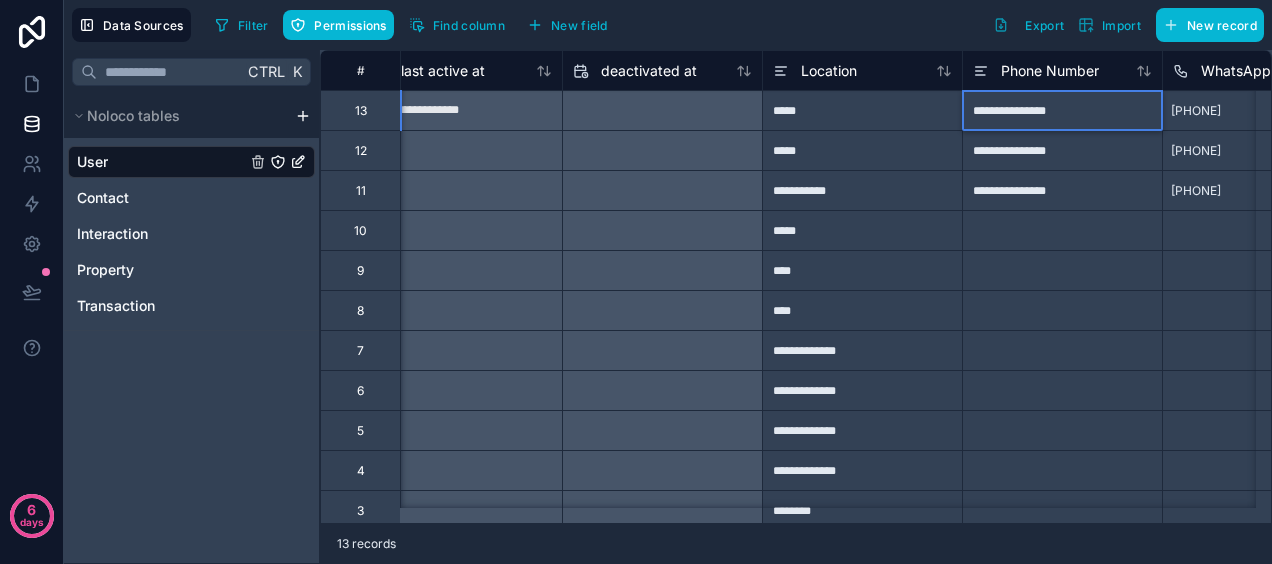 click on "**********" at bounding box center [1062, 110] 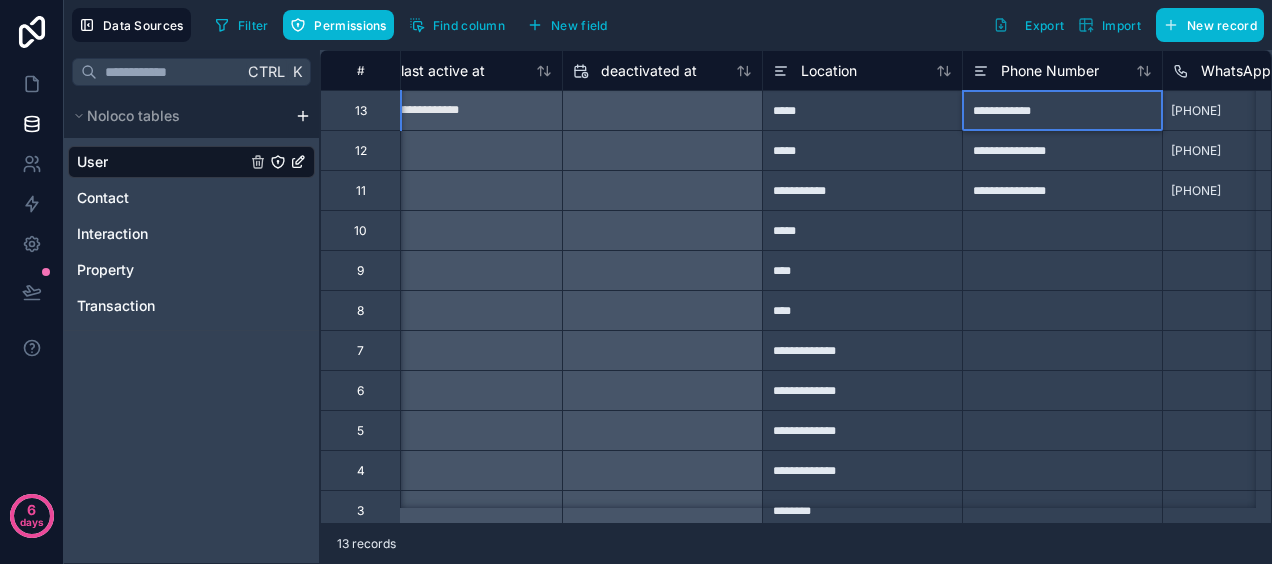 type on "**********" 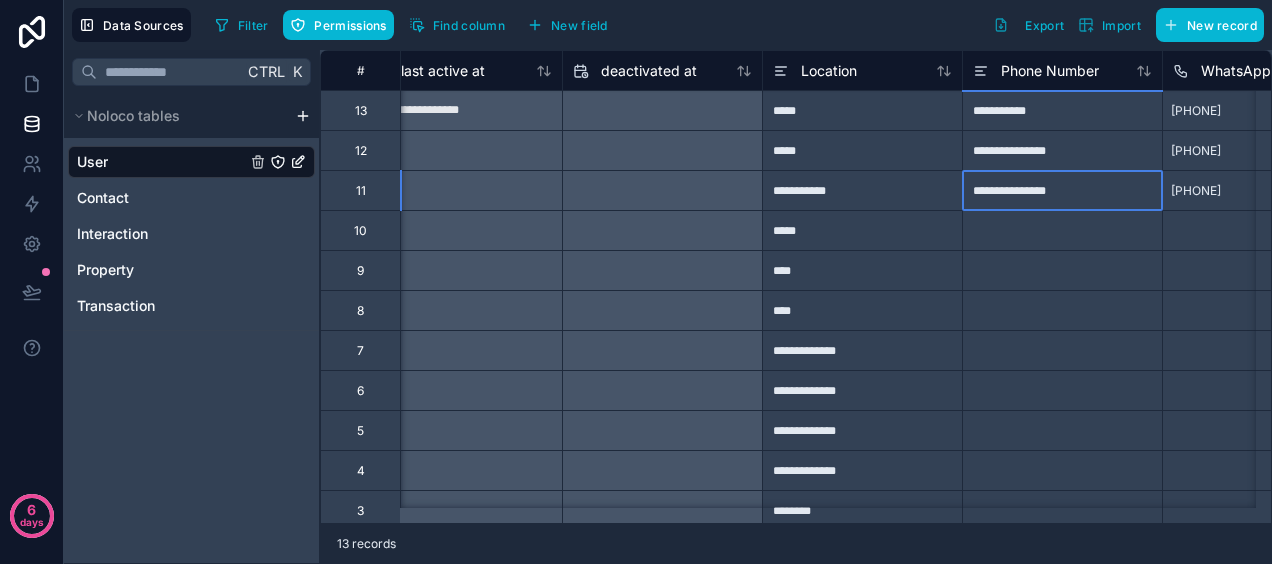 click on "**********" at bounding box center [1062, 190] 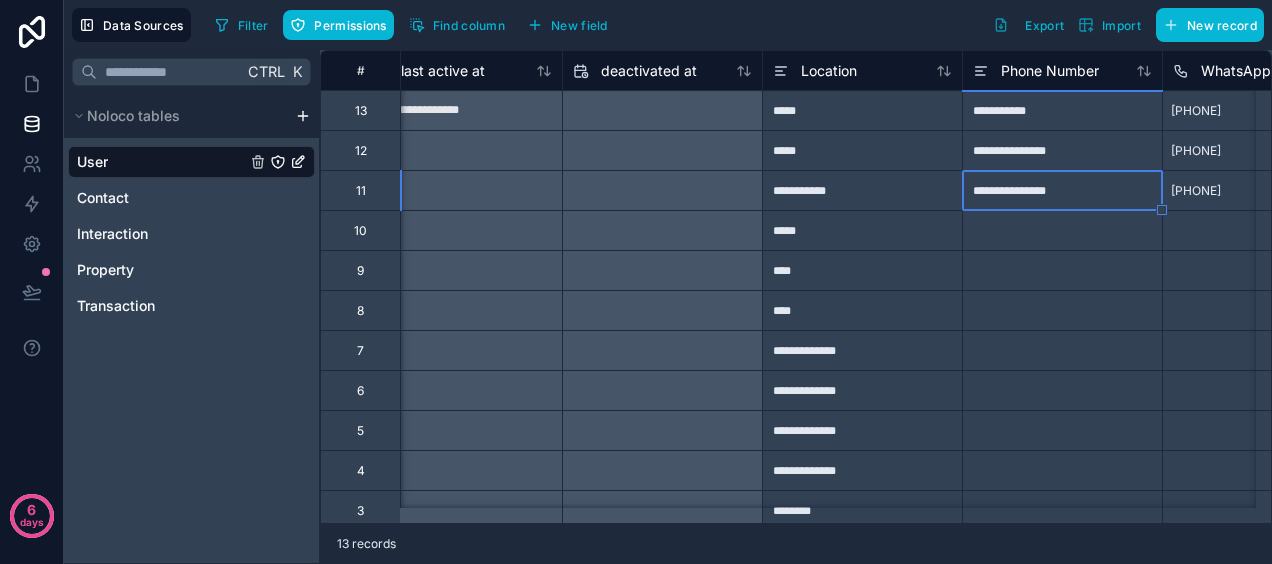 click on "**********" at bounding box center [1062, 110] 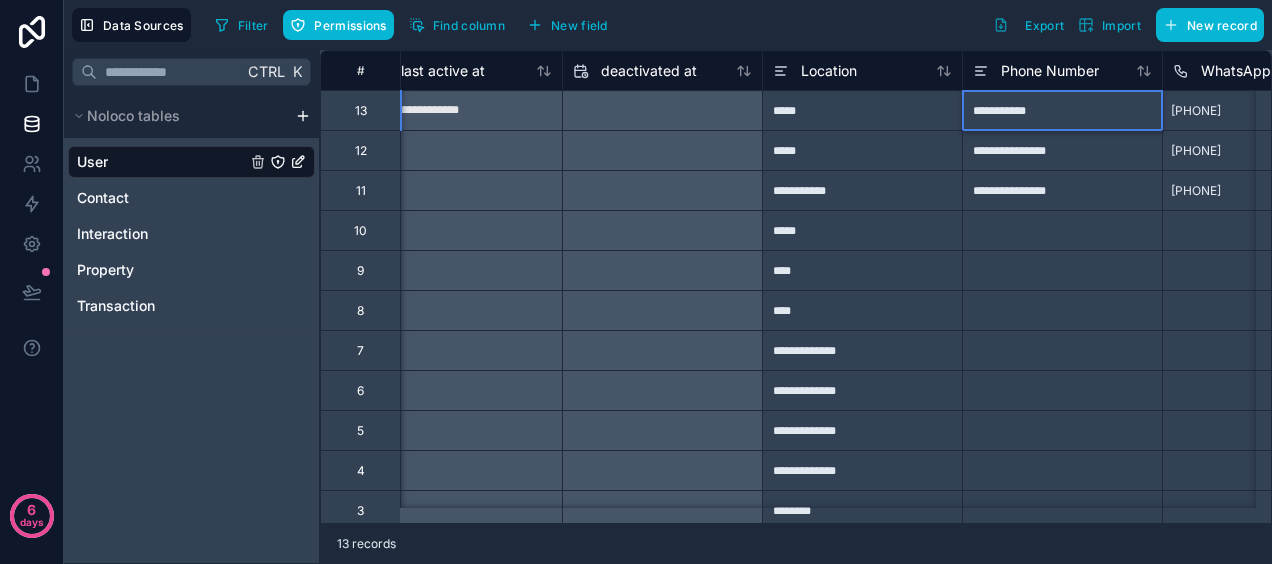 click on "**********" at bounding box center (1062, 110) 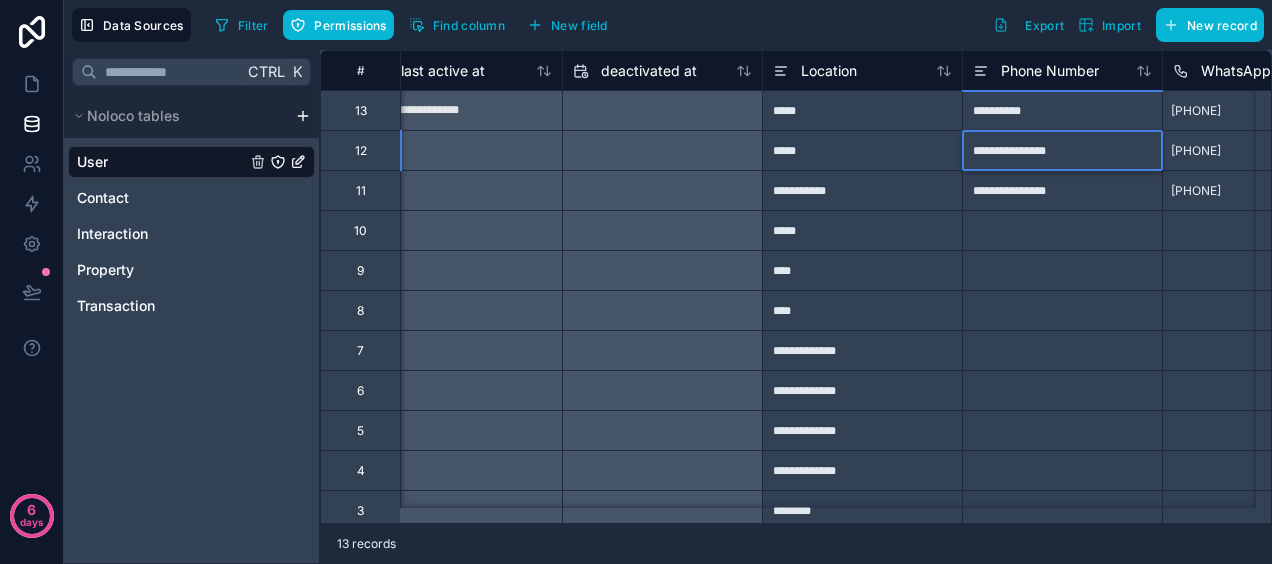 click on "**********" at bounding box center (1062, 150) 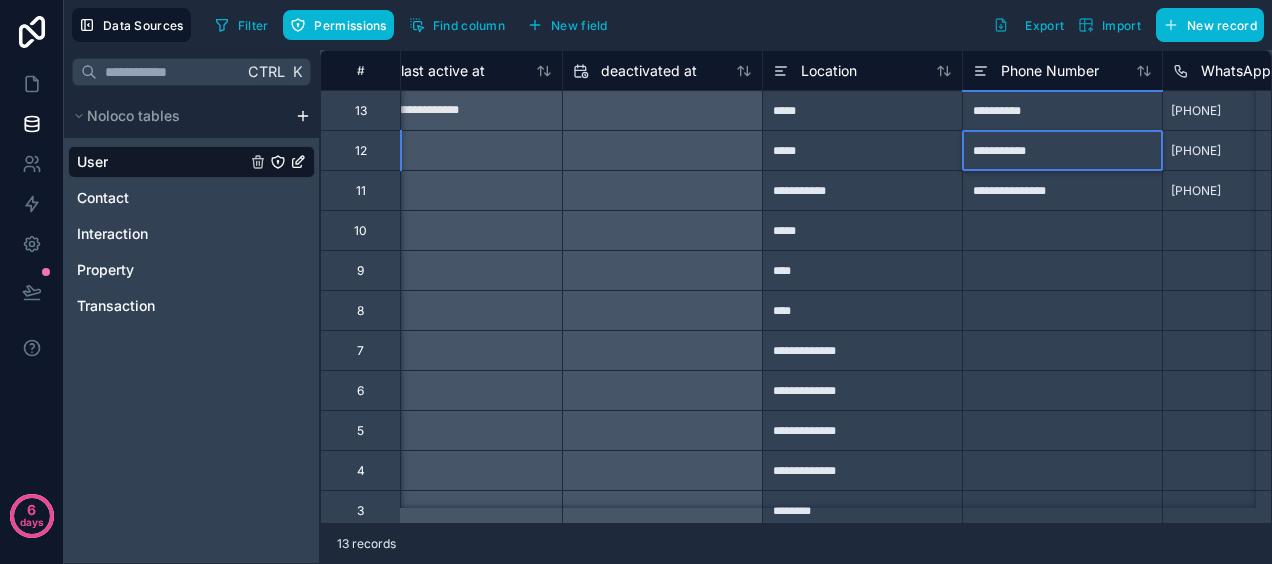 click on "**********" at bounding box center (1062, 150) 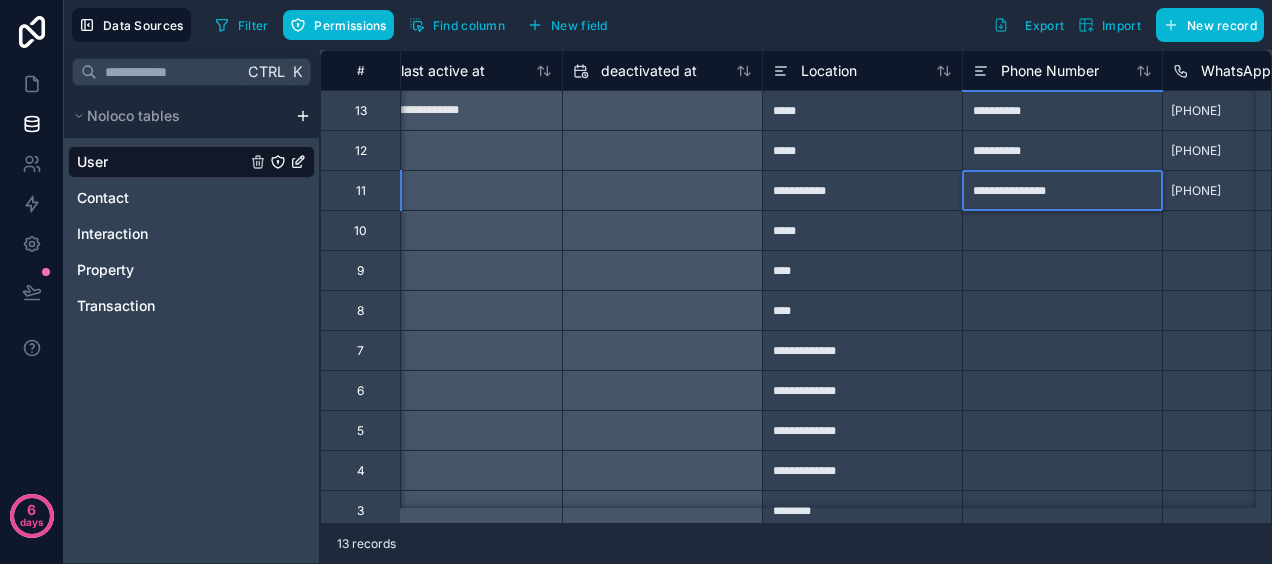 click on "**********" at bounding box center [1062, 190] 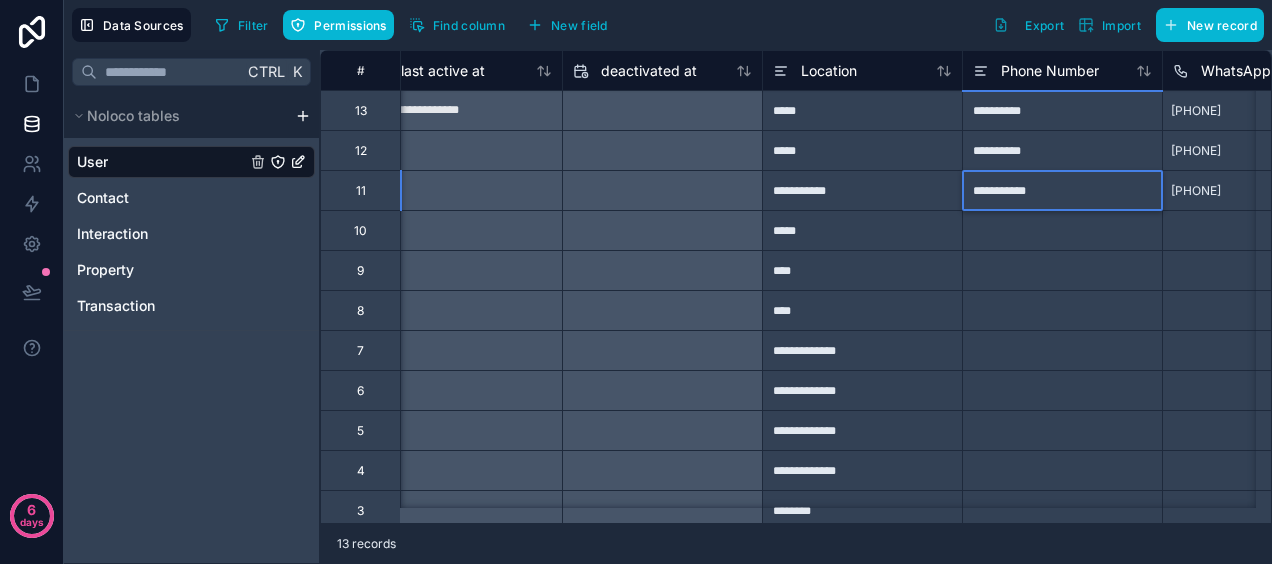click on "**********" at bounding box center [1062, 190] 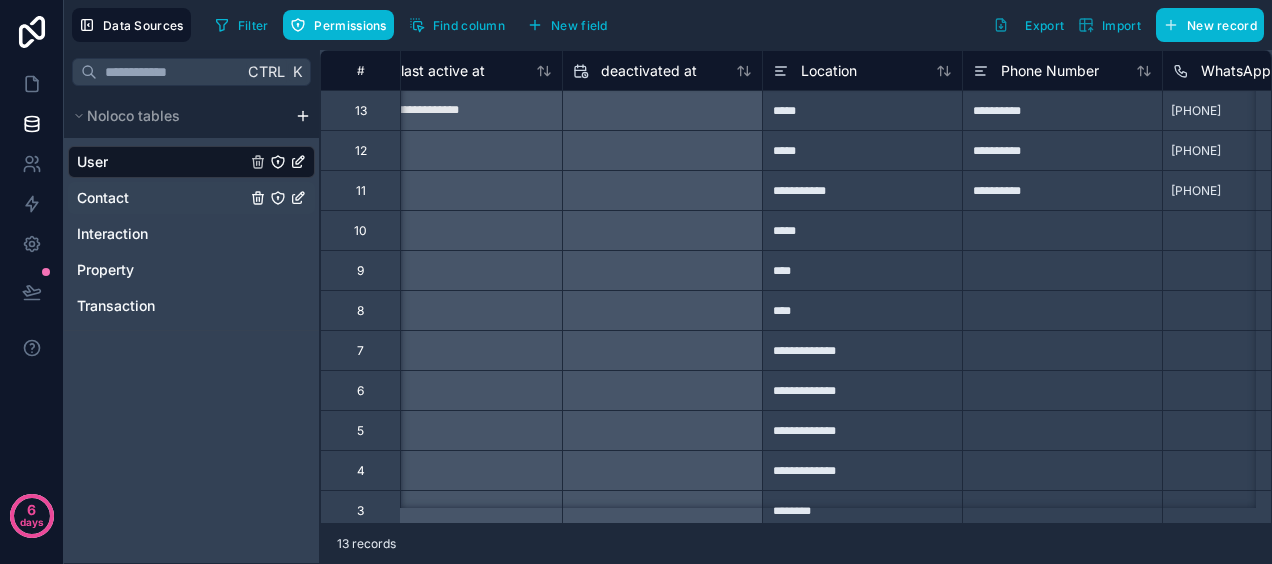 click on "Contact" at bounding box center [191, 198] 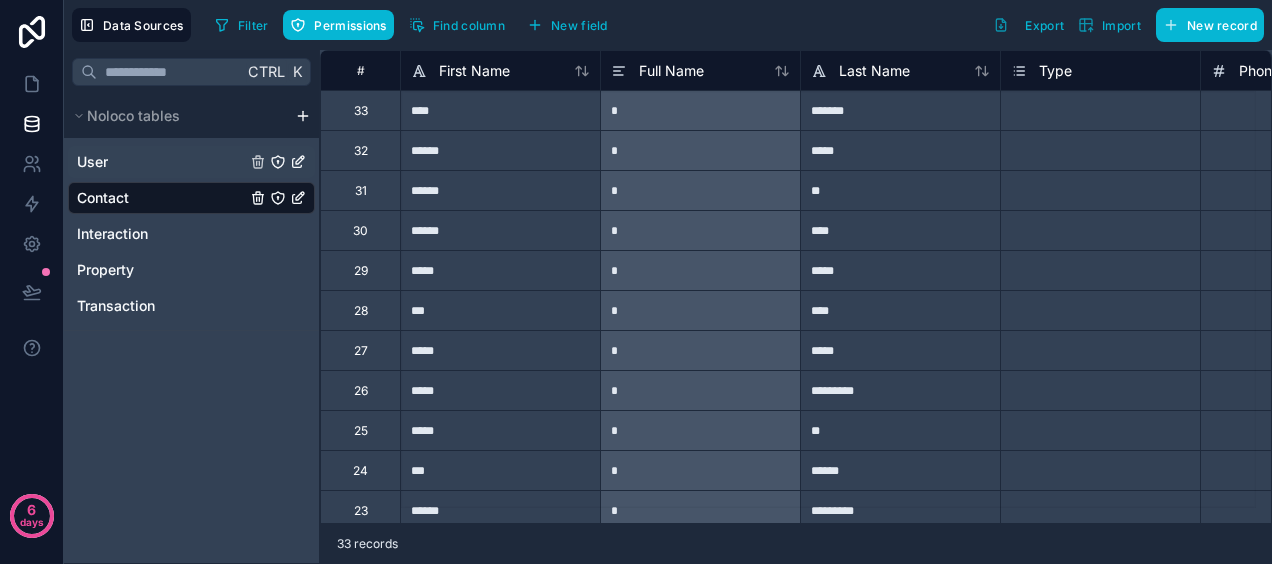 click on "User" at bounding box center (191, 162) 